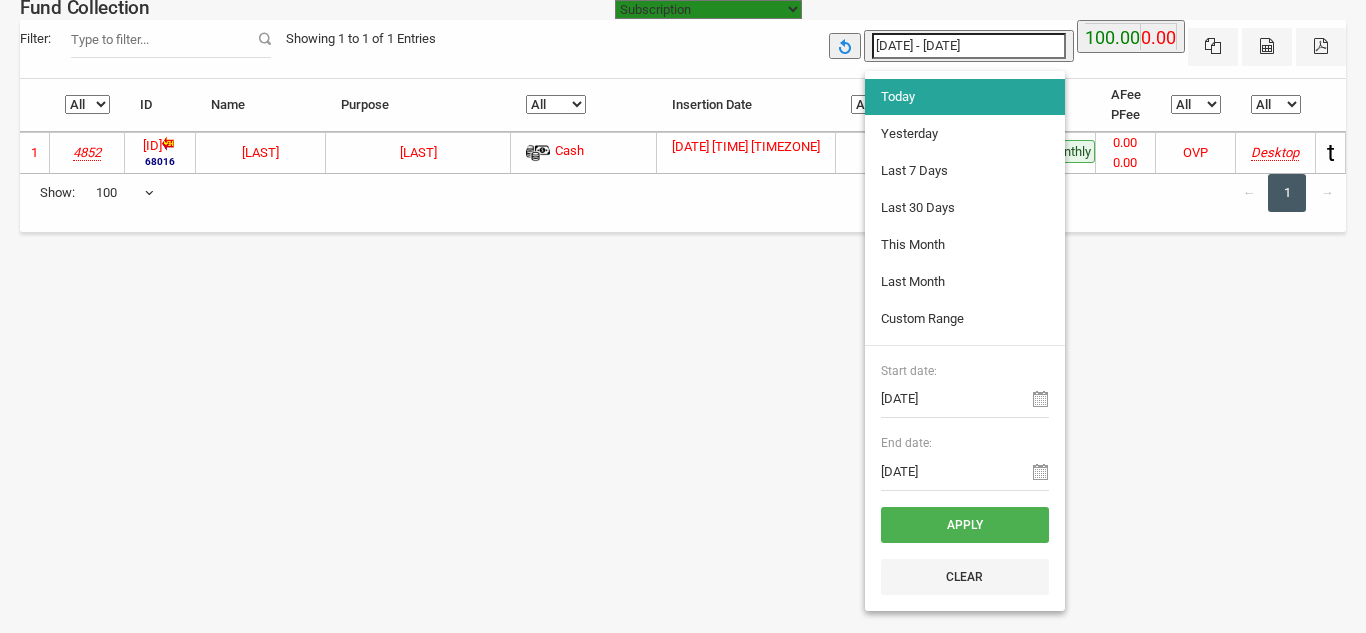 select on "https://subscription.myfundbox.com" 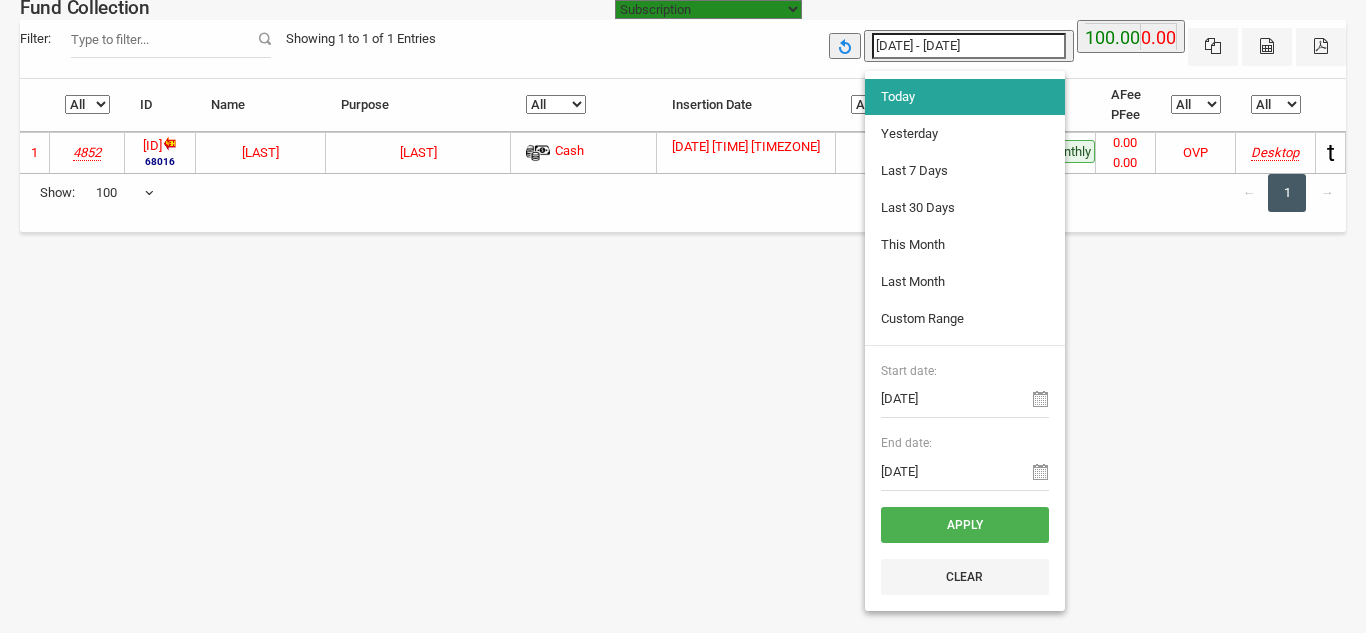 select on "100" 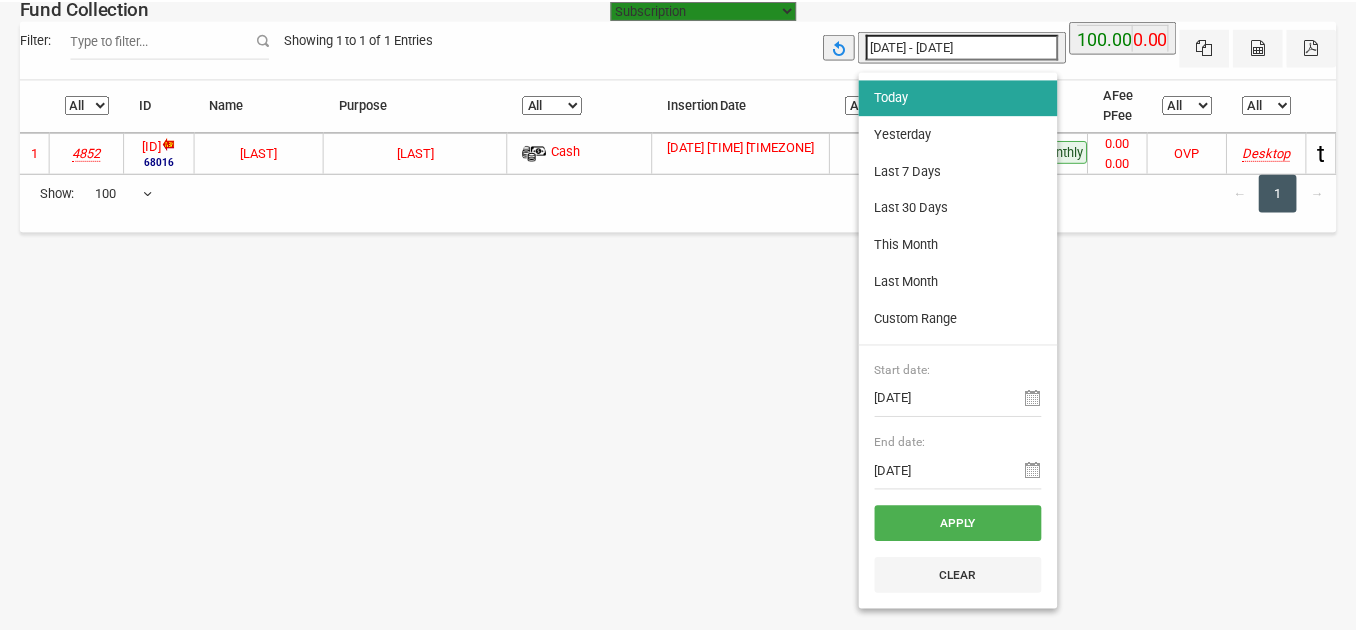 scroll, scrollTop: 0, scrollLeft: 0, axis: both 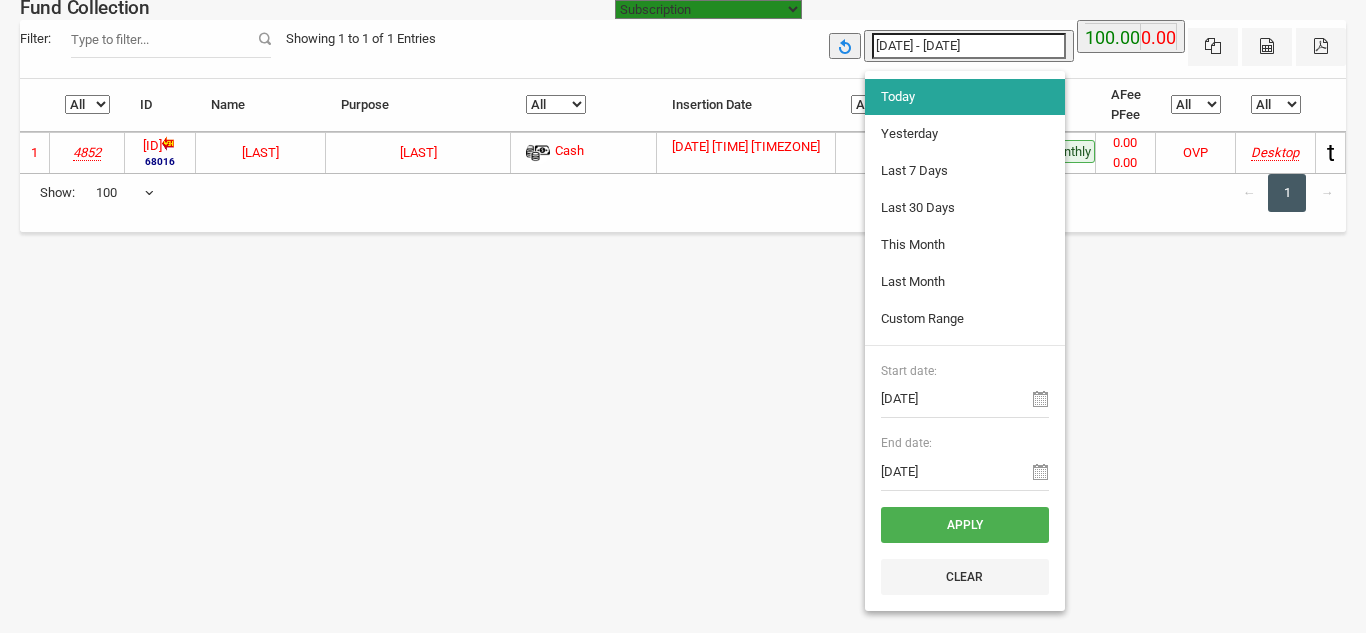 type on "[DATE]" 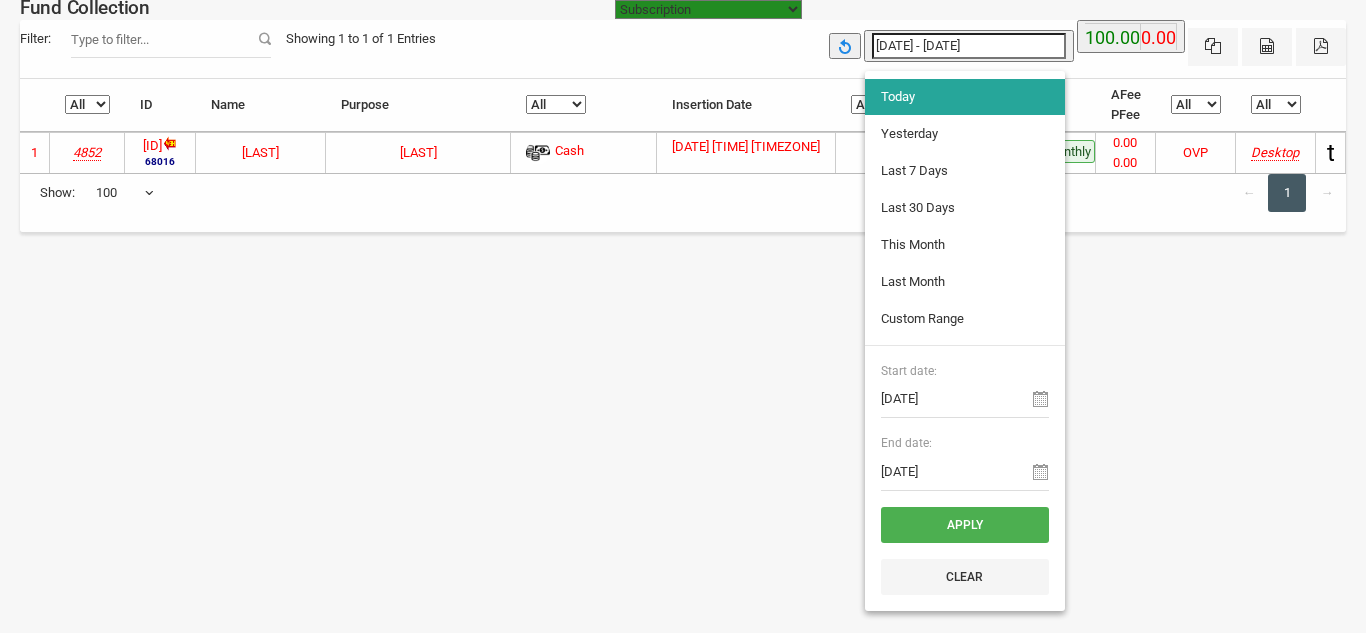 type on "[DATE]" 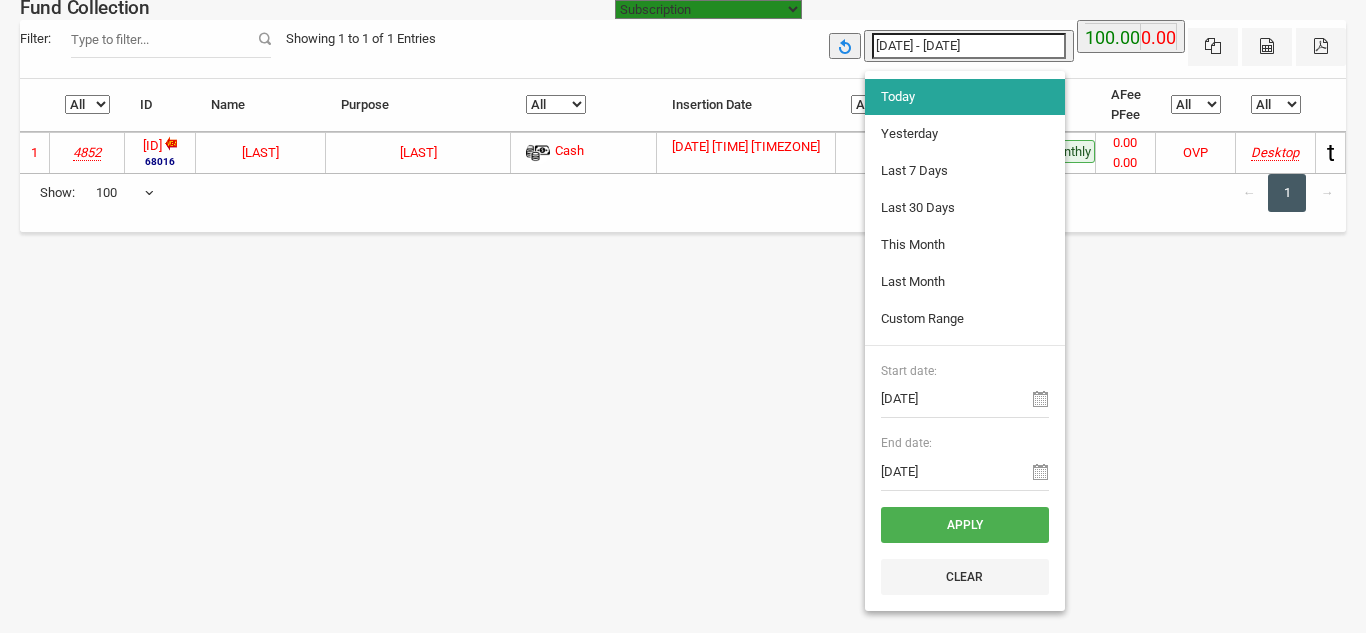 type on "[DATE]" 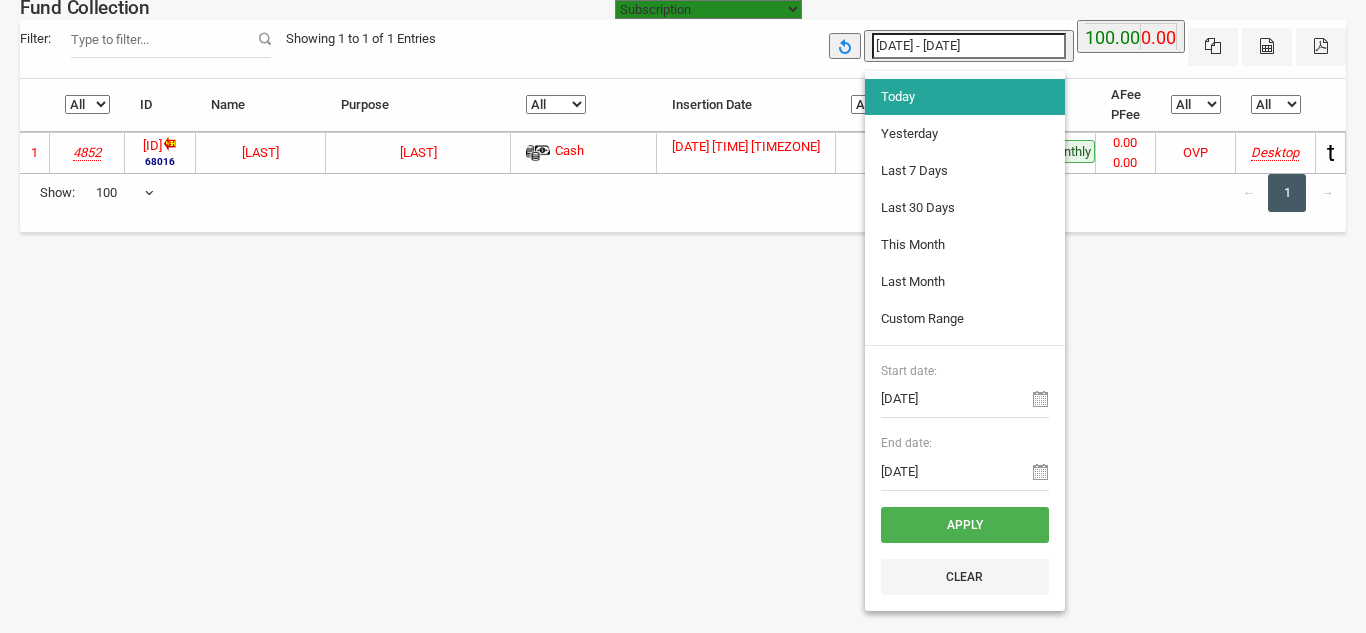 type on "[DATE]" 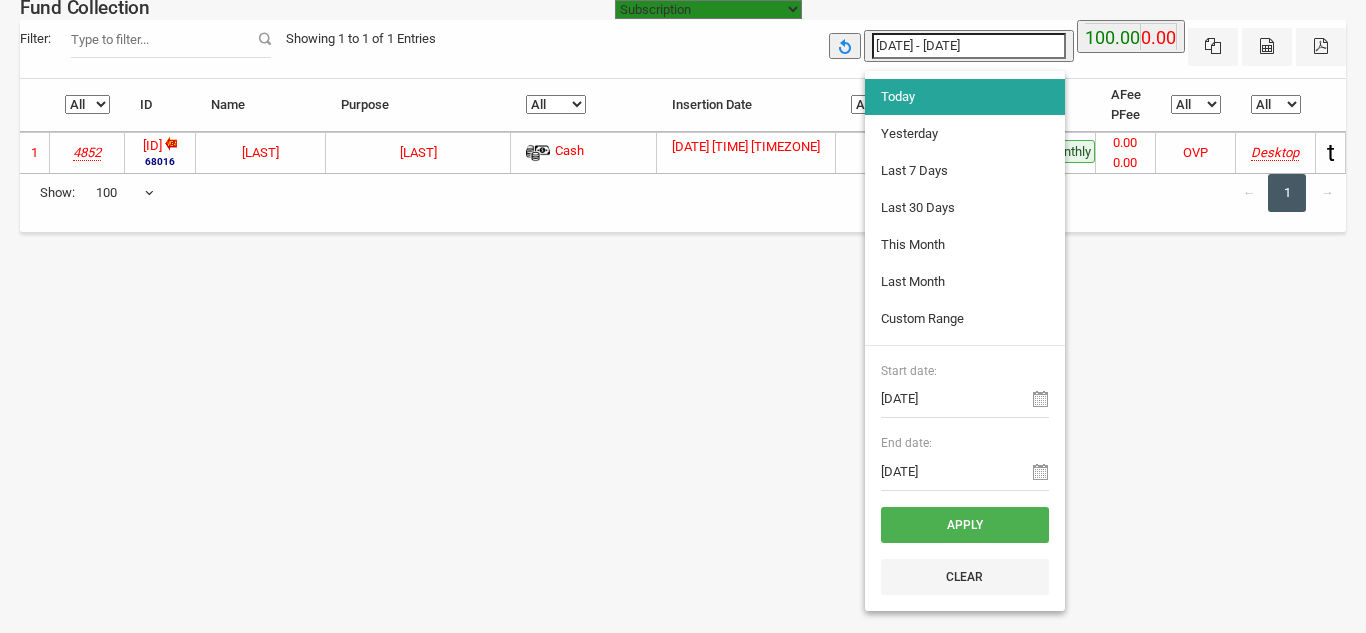 click on "Yesterday" at bounding box center [965, 134] 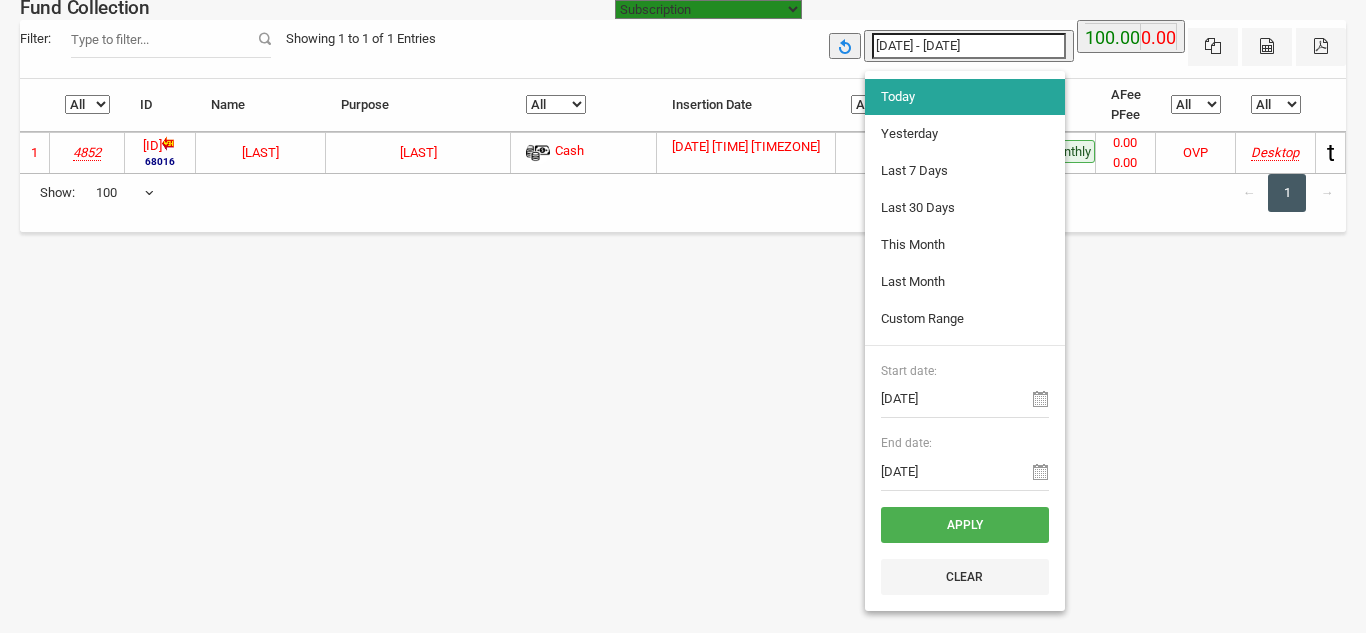 type on "[DATE] - [DATE]" 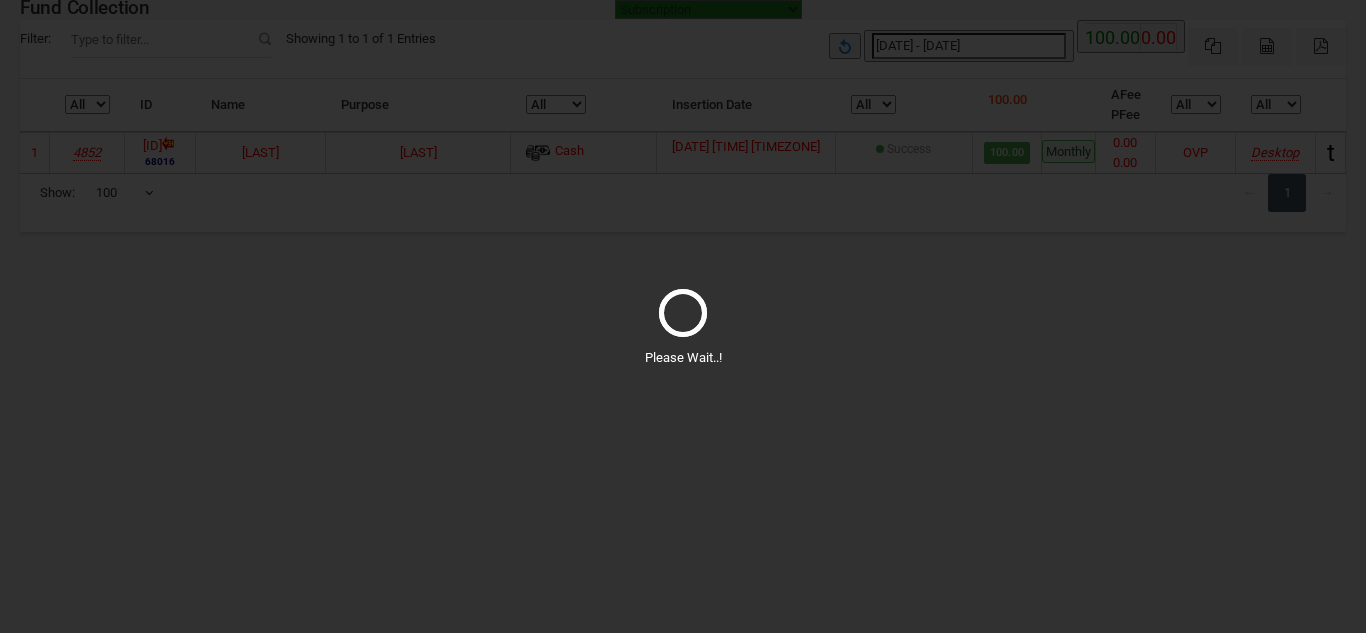 select on "100" 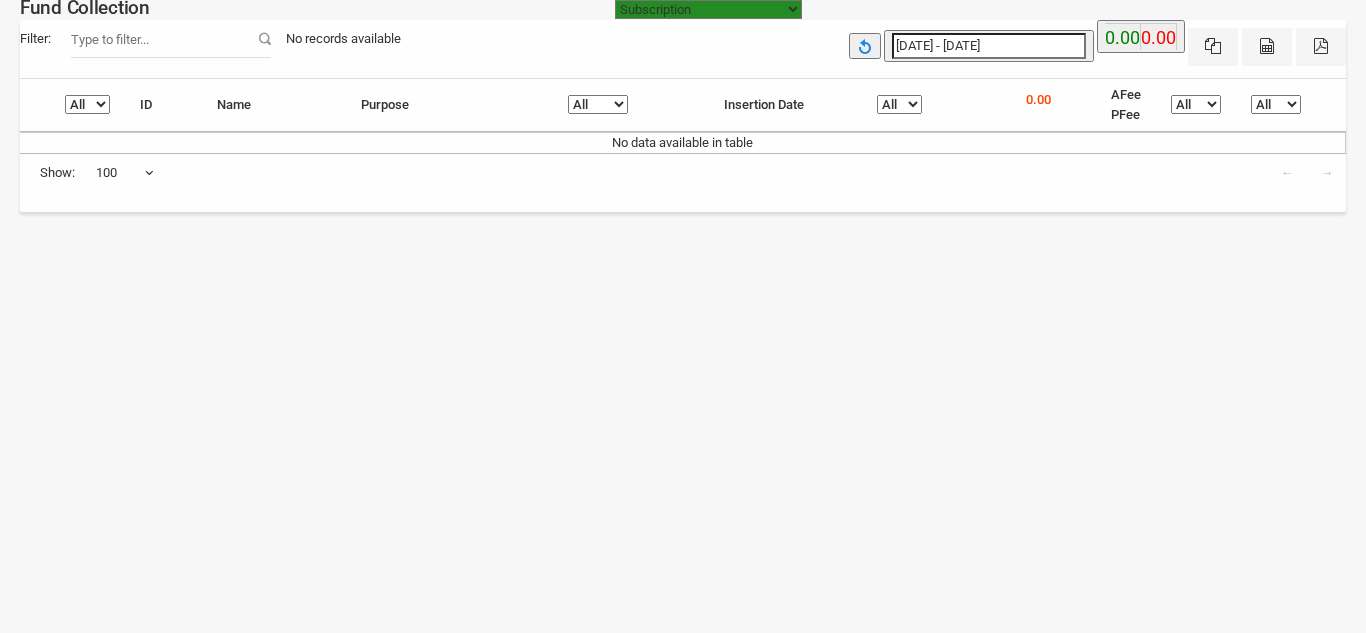 type on "[DATE]" 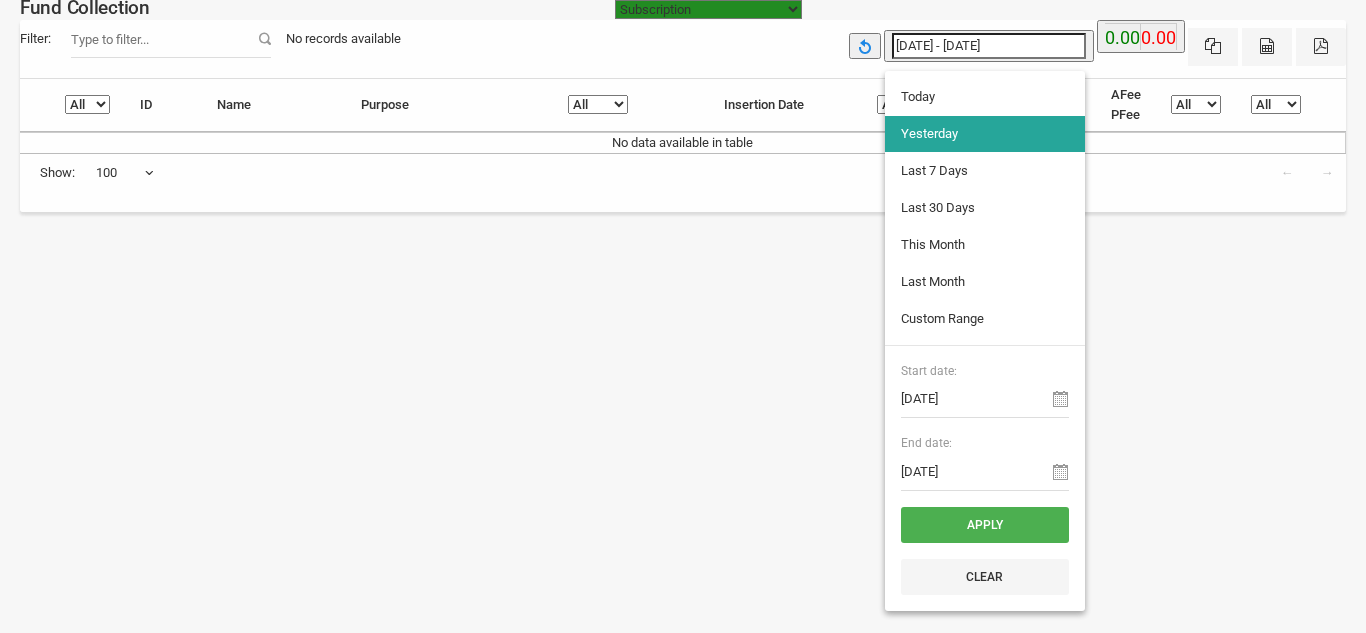 type on "[DATE]" 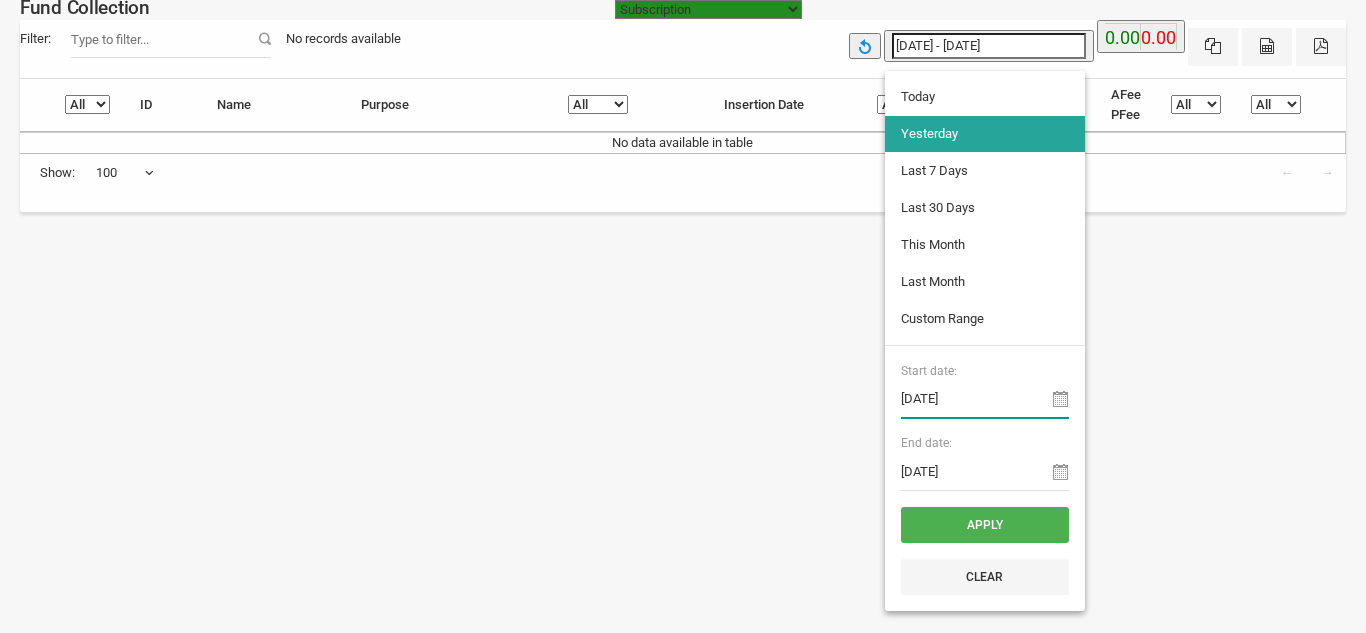 click on "[DATE]" at bounding box center (985, 399) 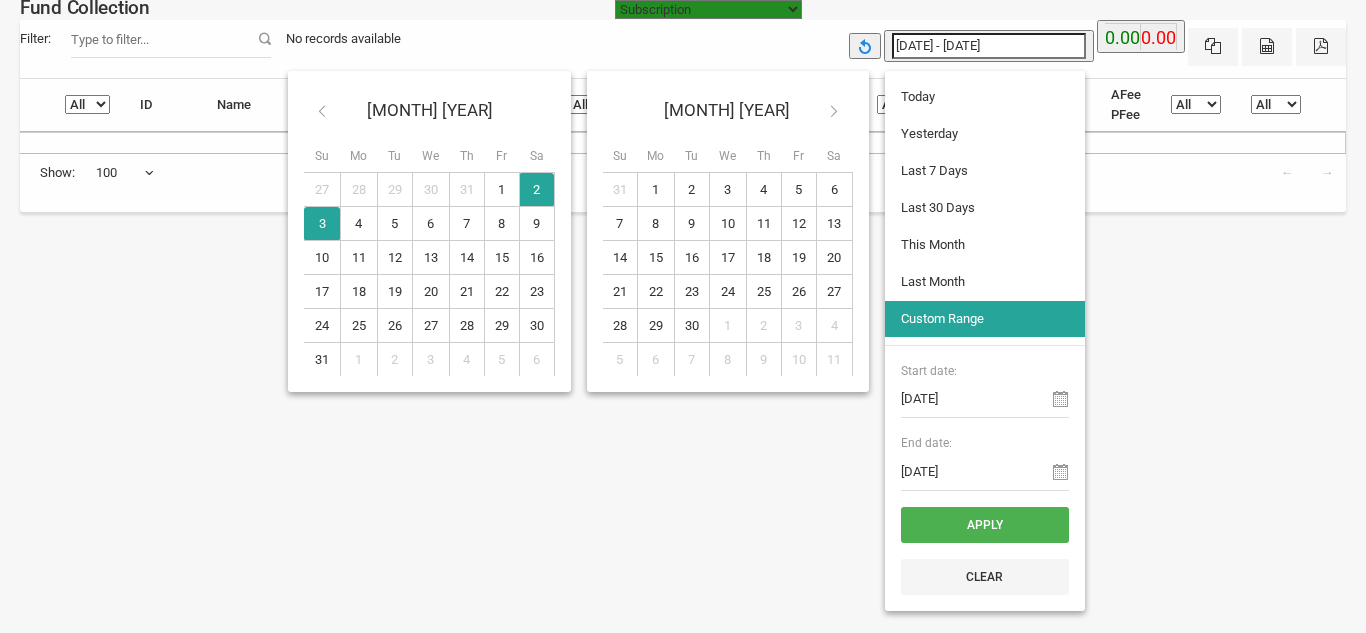 type on "[DATE]" 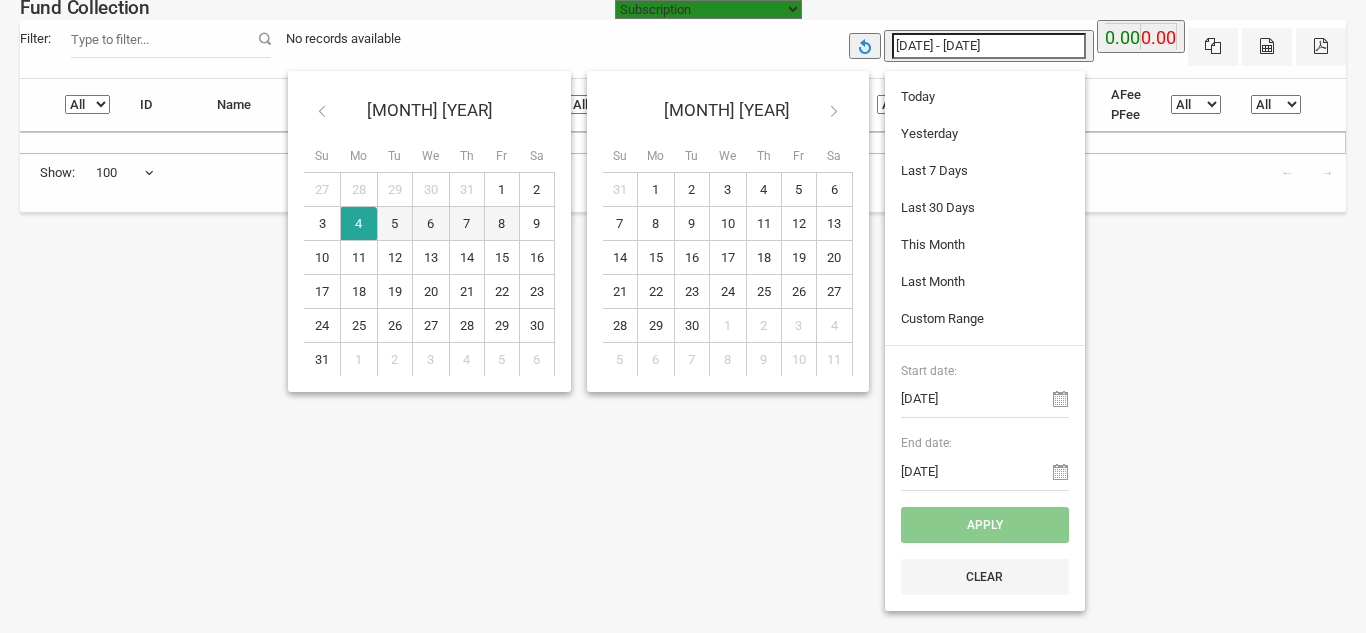type on "[DATE]" 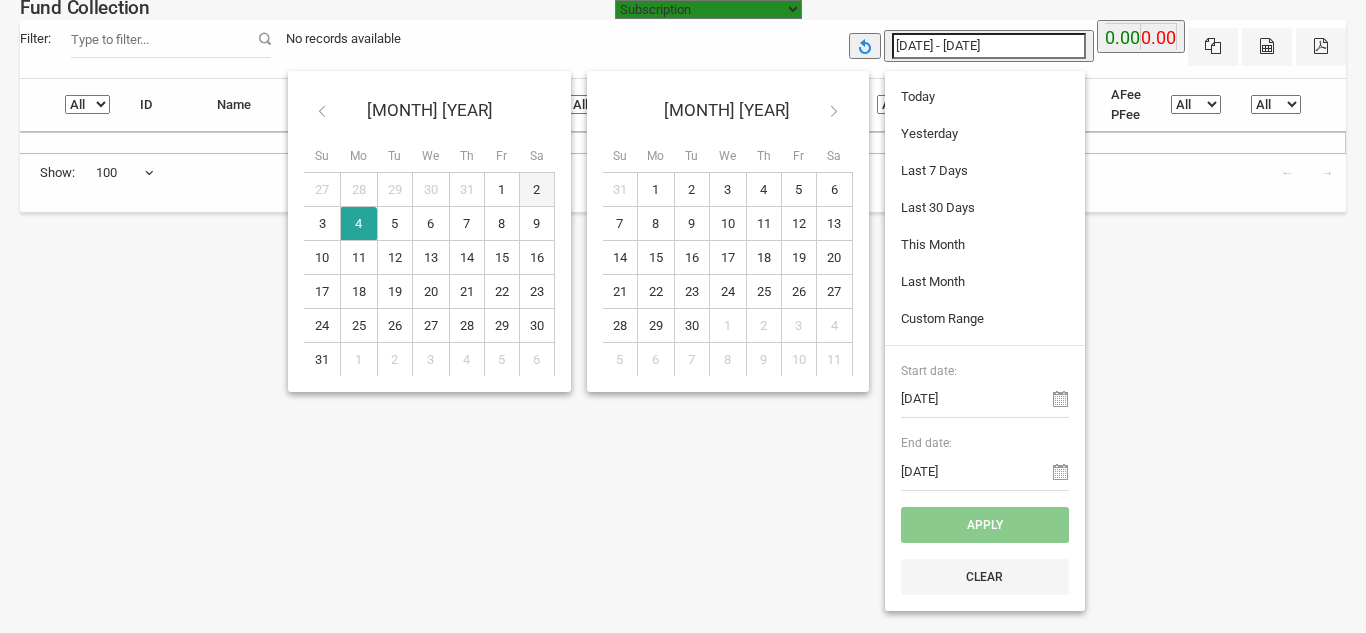 type on "[DATE]" 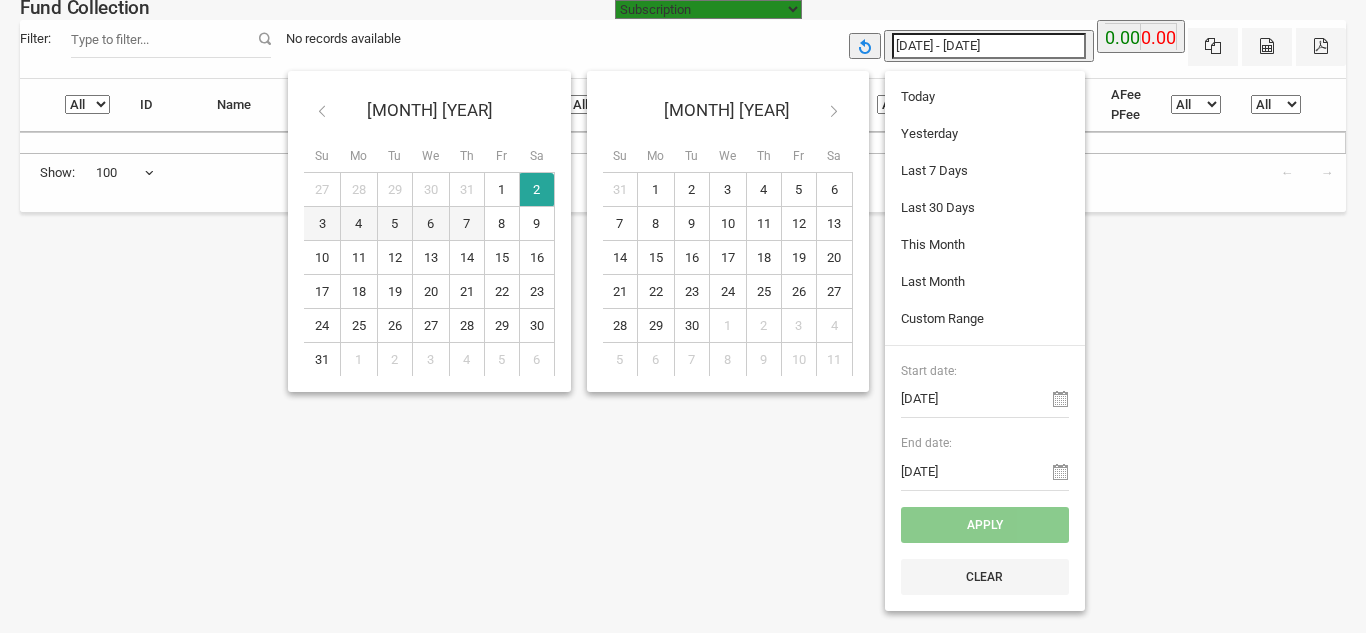 type on "[DATE]" 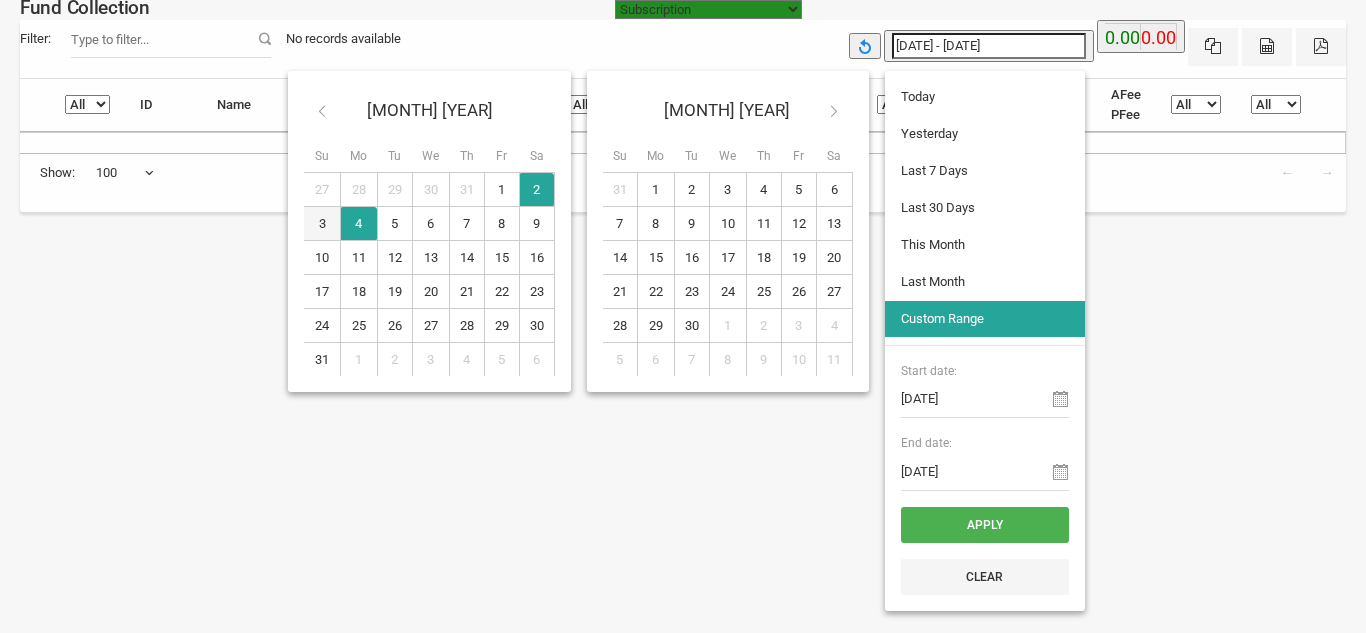 type on "[DATE]" 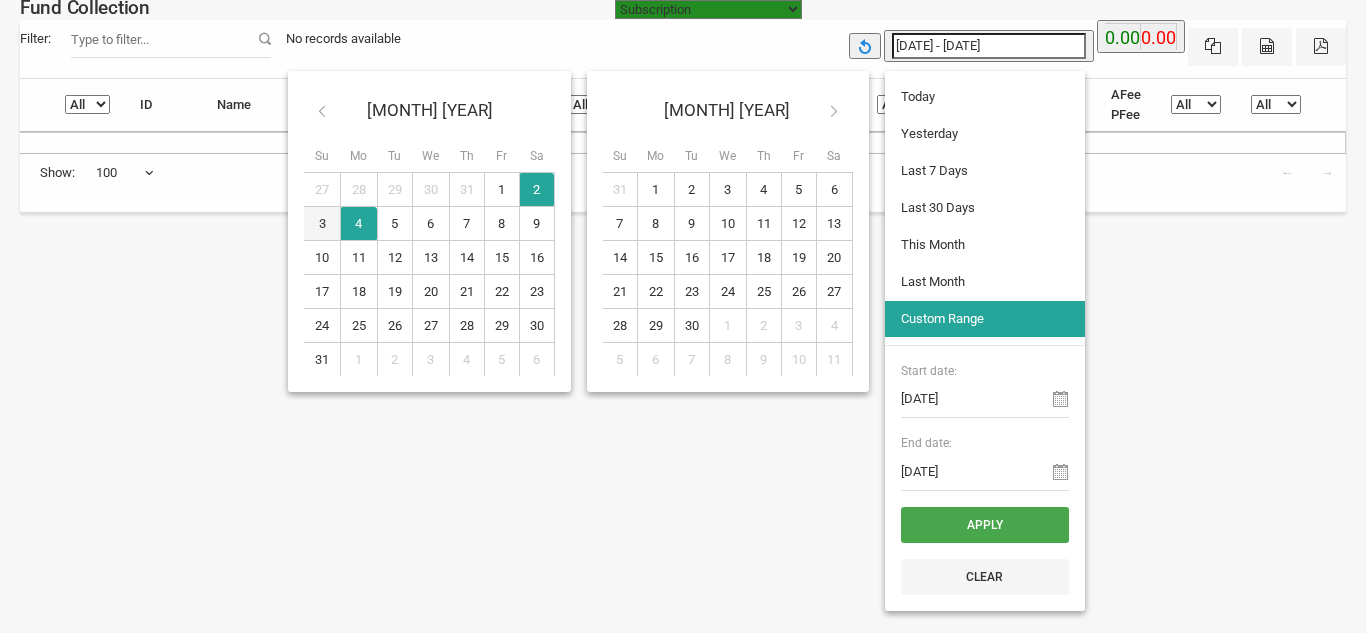 click on "Apply" at bounding box center [985, 525] 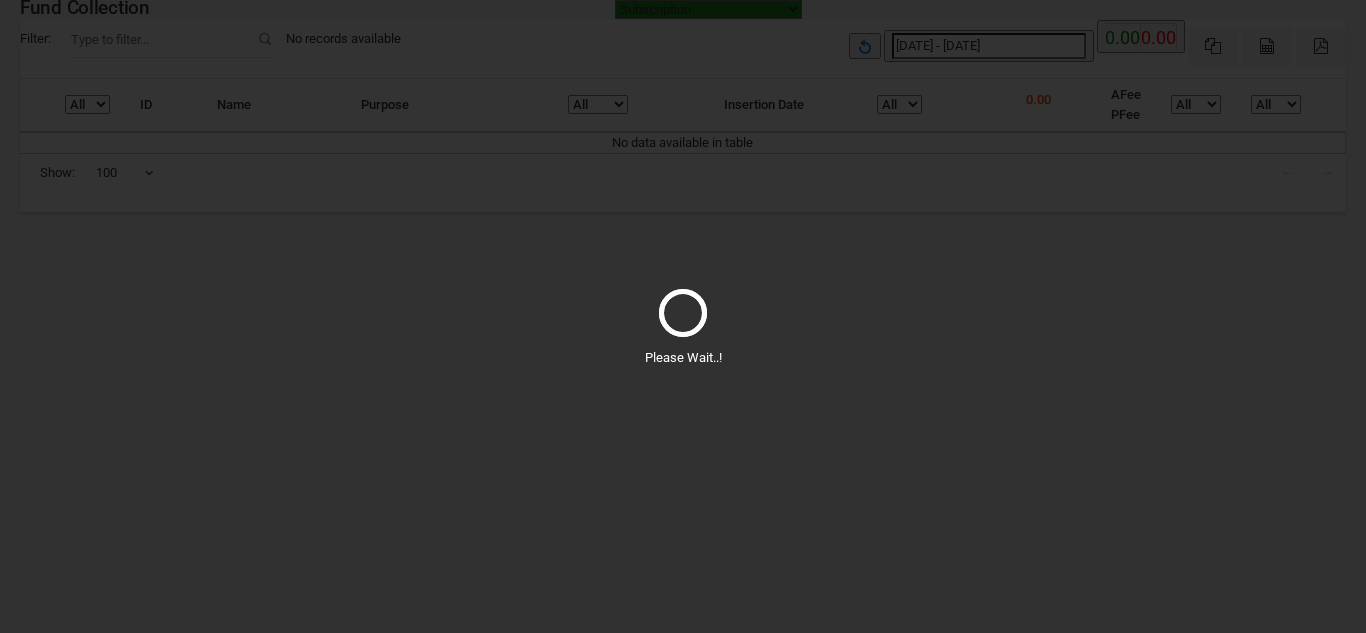 select on "100" 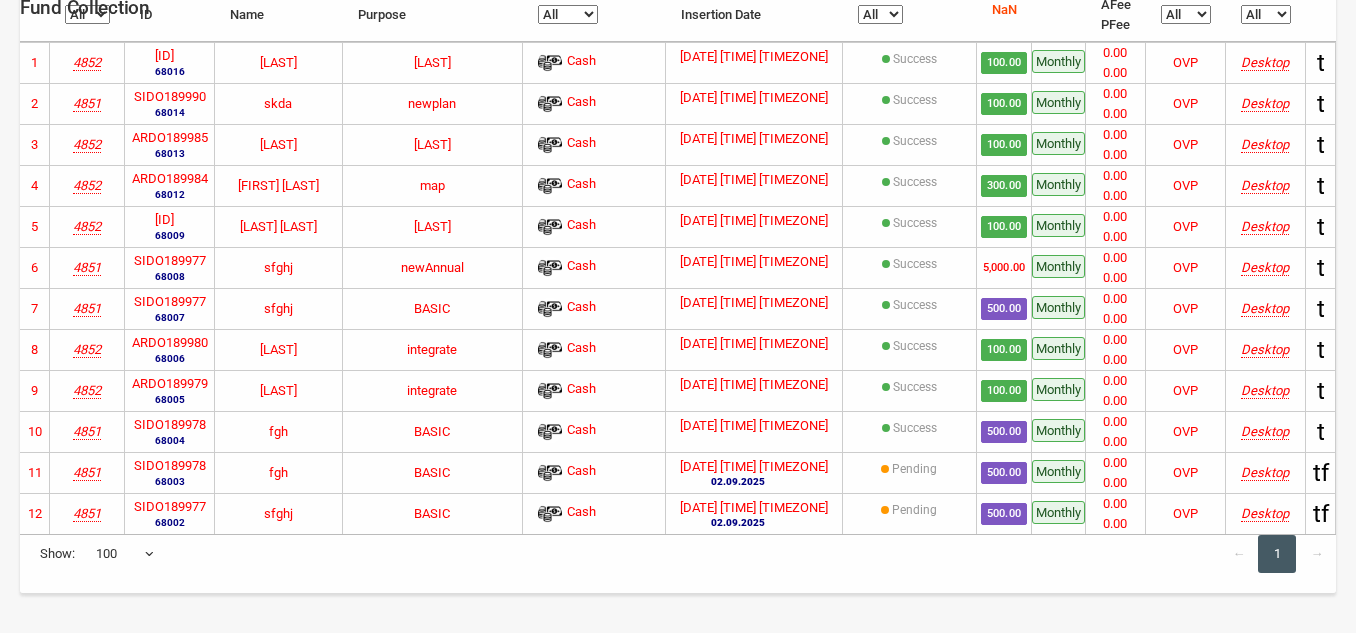 scroll, scrollTop: 0, scrollLeft: 0, axis: both 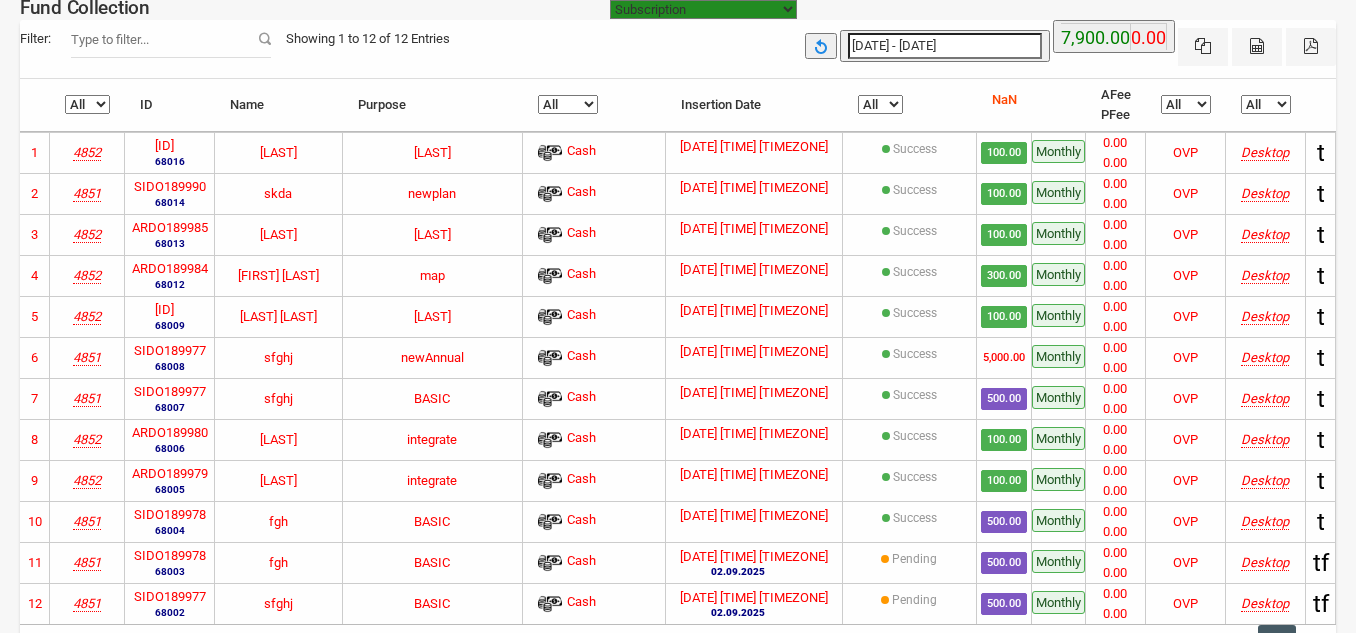 click on "4851" at bounding box center (87, 521) 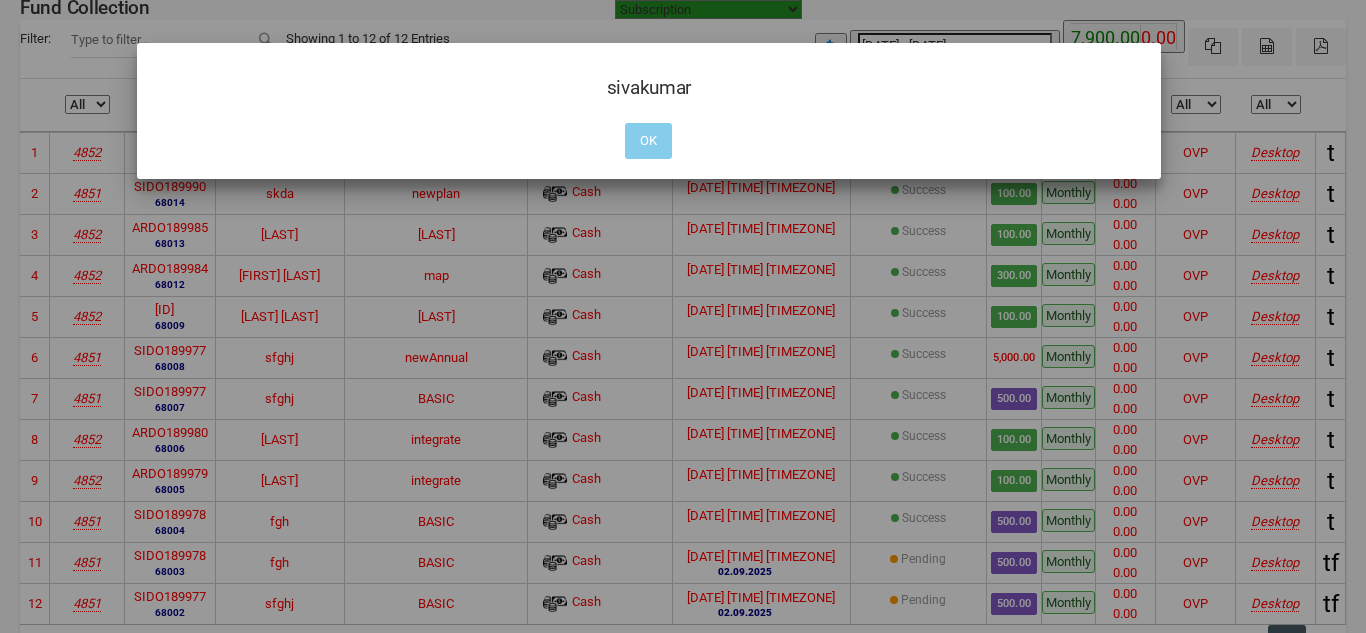 click on "OK" at bounding box center (648, 141) 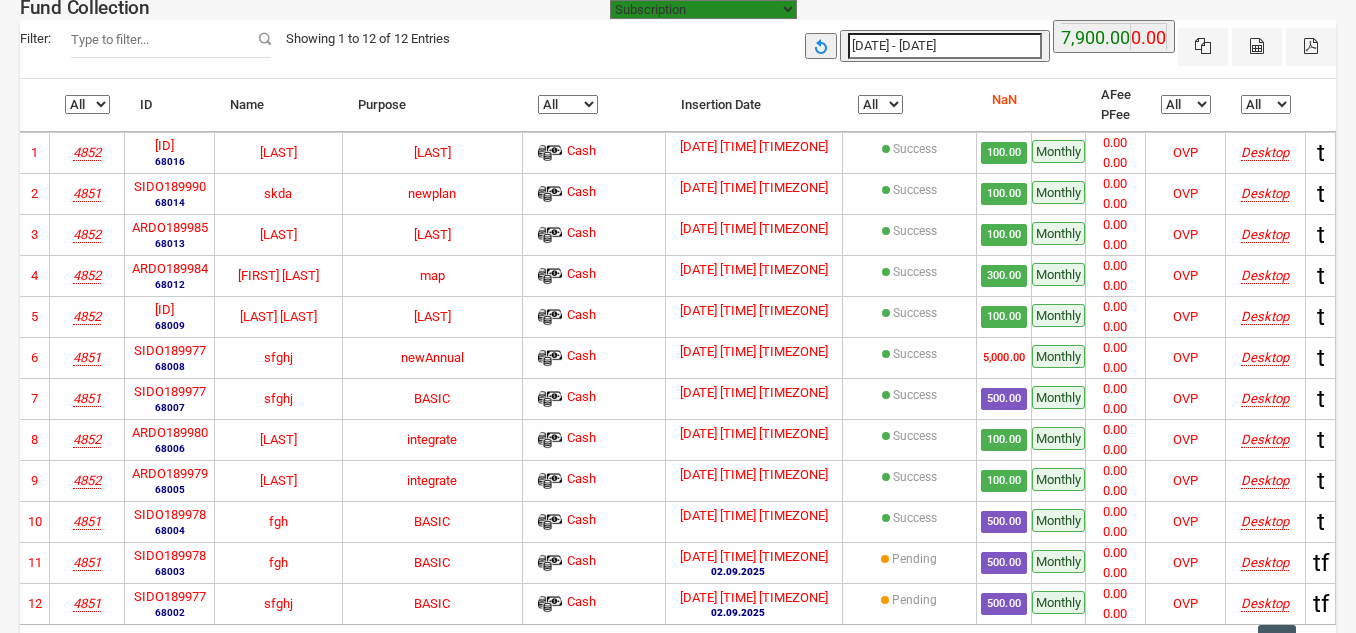 click on "4852" at bounding box center (87, 316) 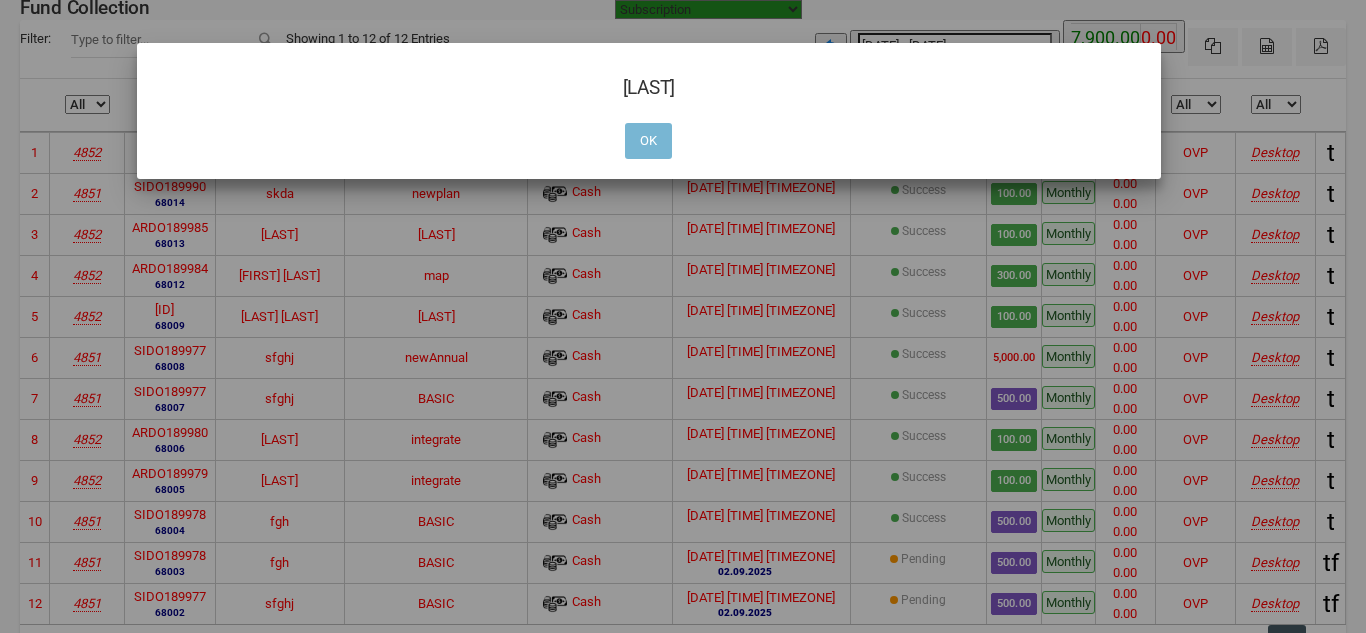 click on "OK" at bounding box center [648, 141] 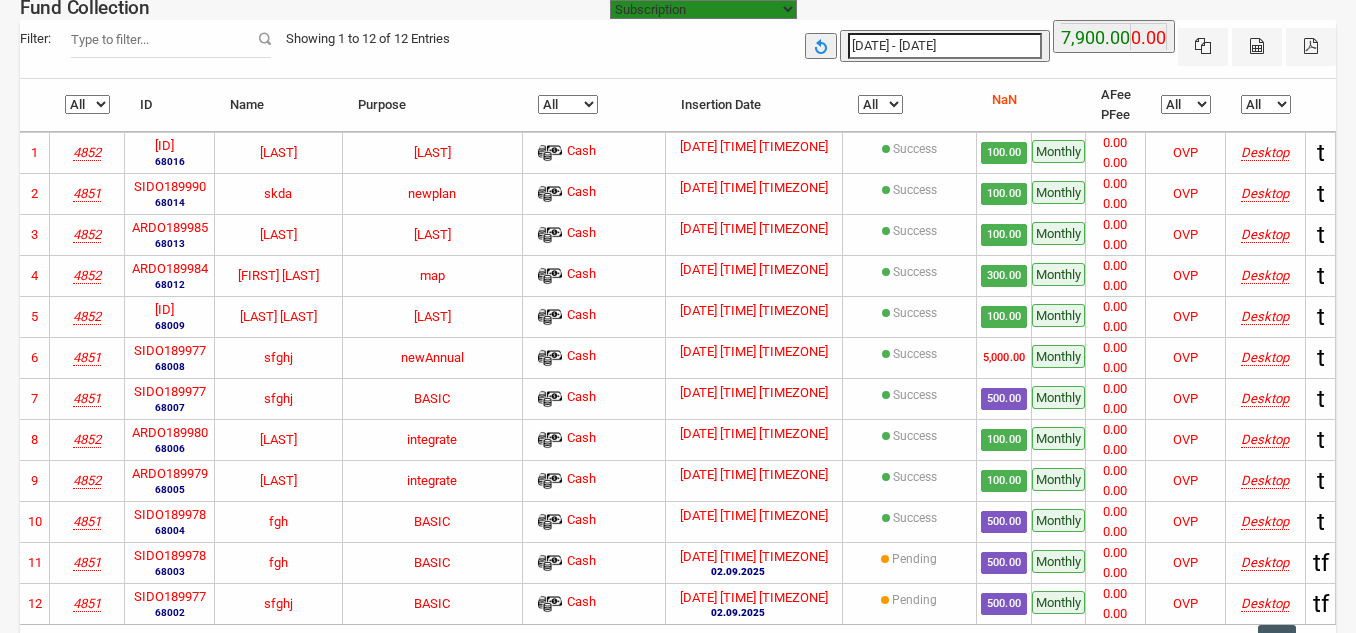 click on "BASIC" at bounding box center (433, 398) 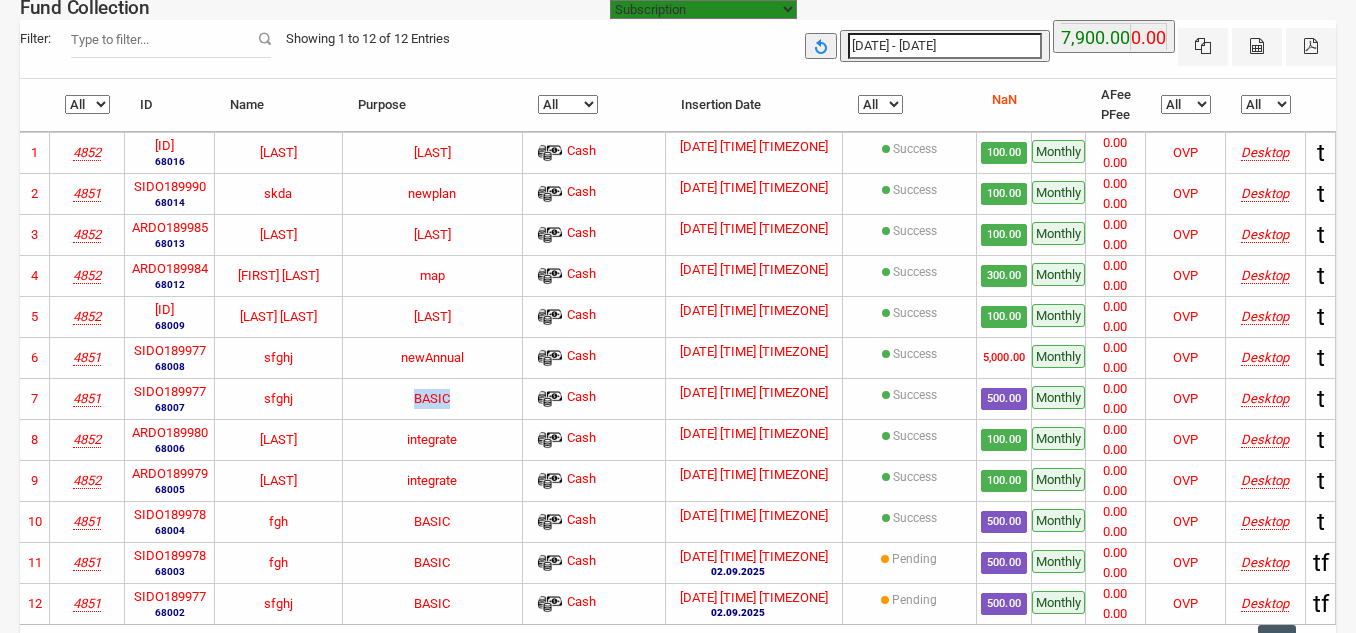 click on "BASIC" at bounding box center (433, 398) 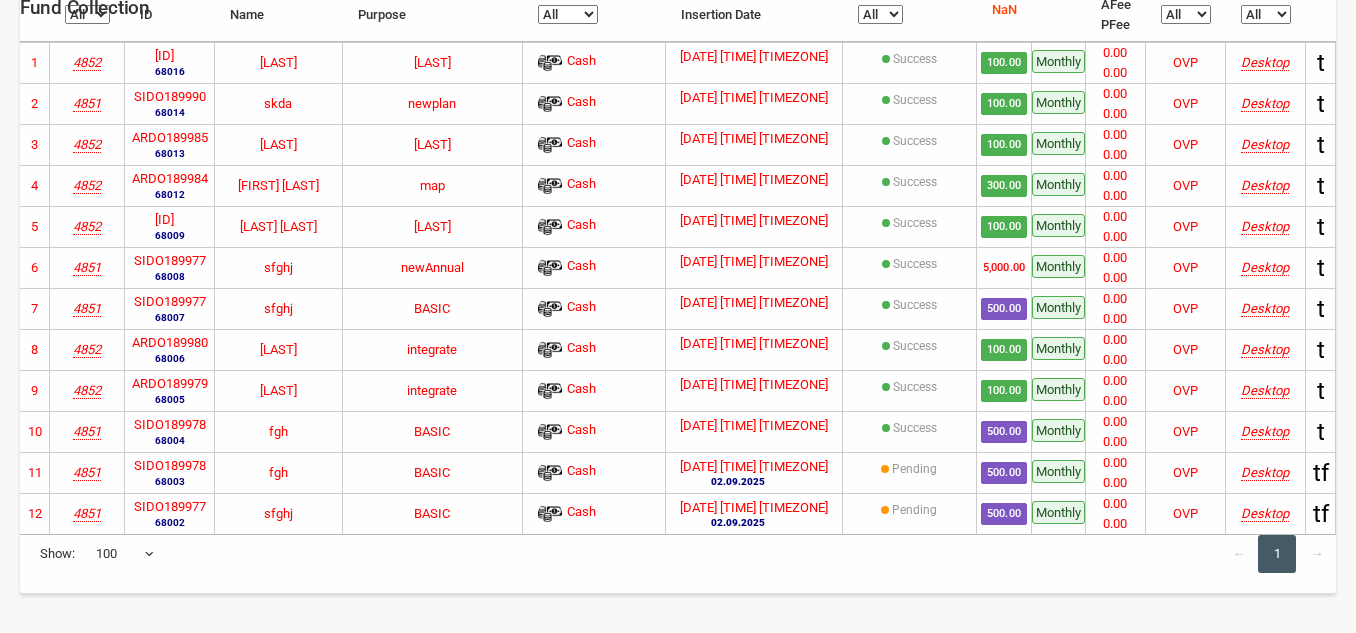 click on "4851" at bounding box center [87, 472] 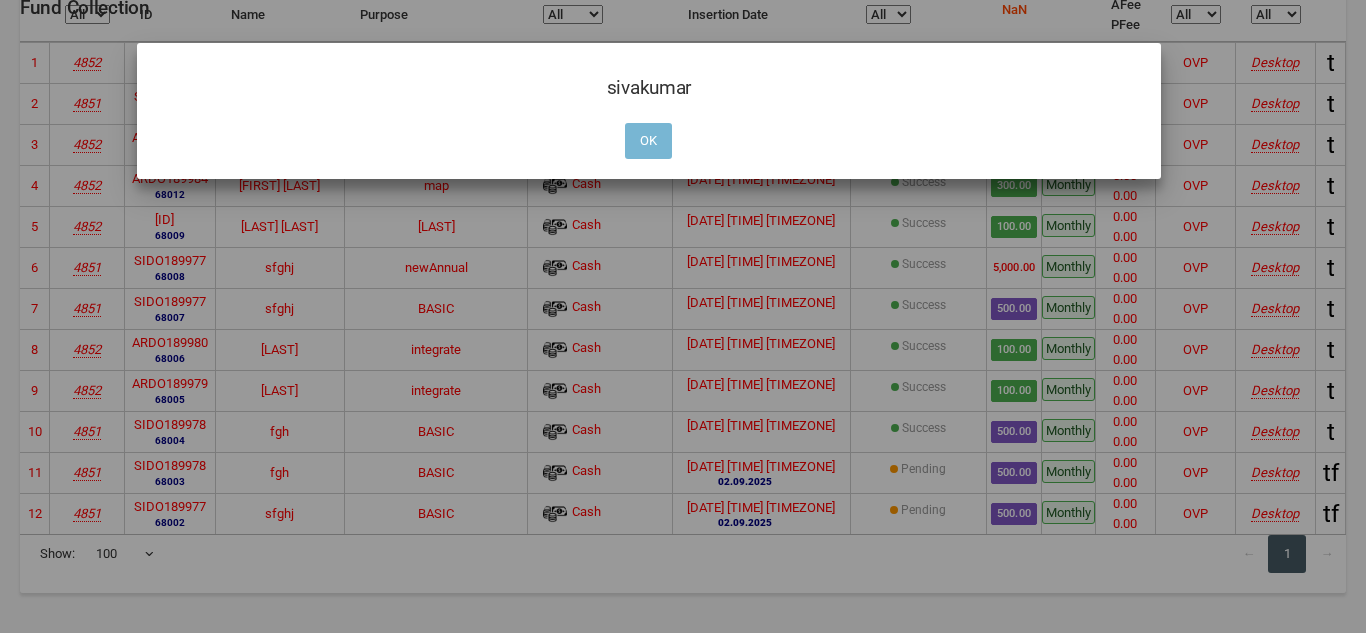 click on "OK" at bounding box center [648, 141] 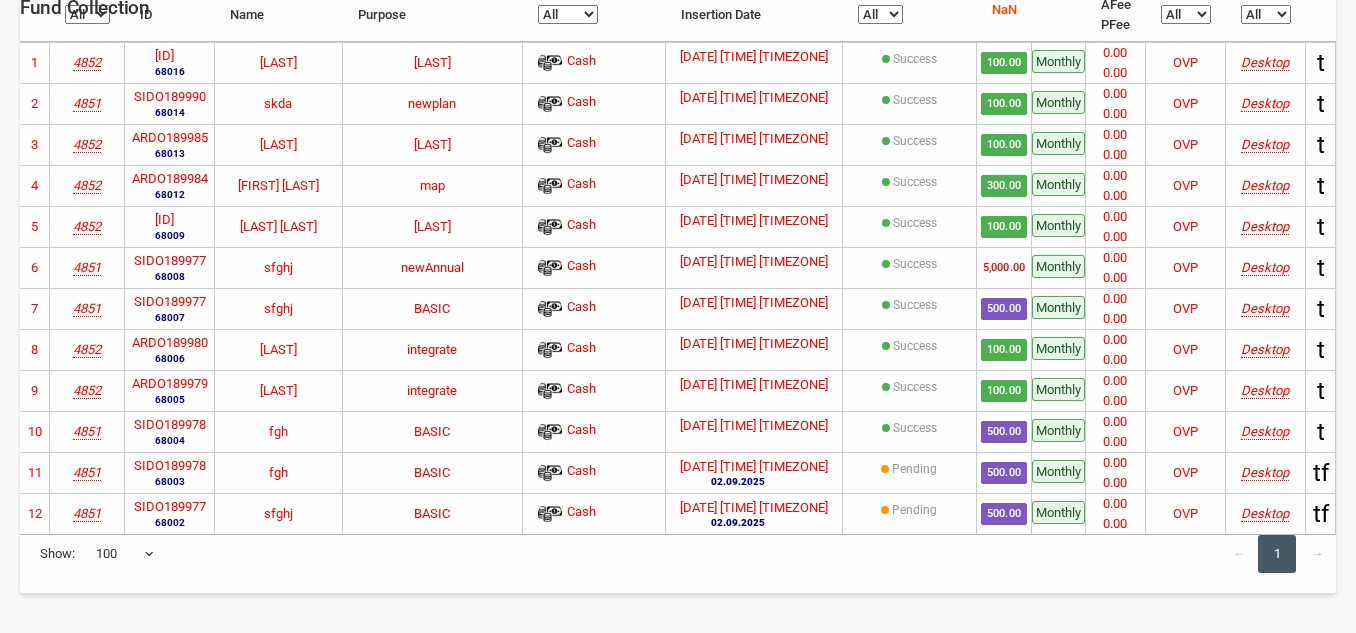 click on "4852" at bounding box center (87, 390) 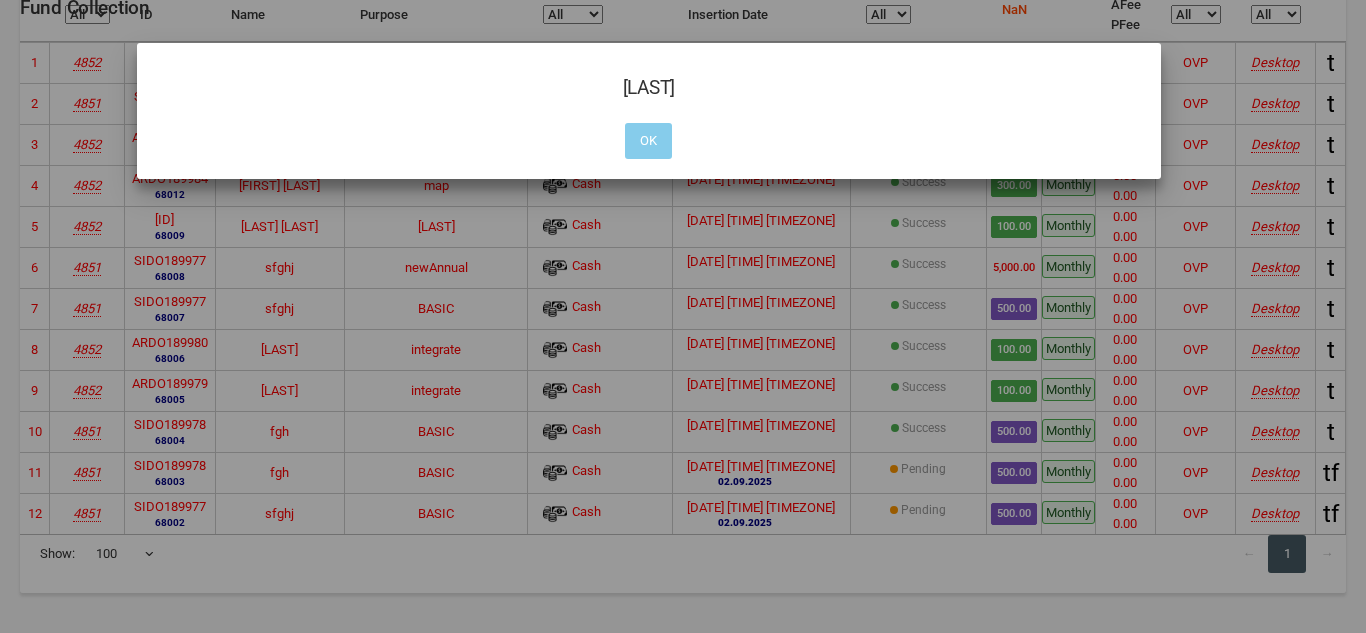 click on "OK" at bounding box center (648, 141) 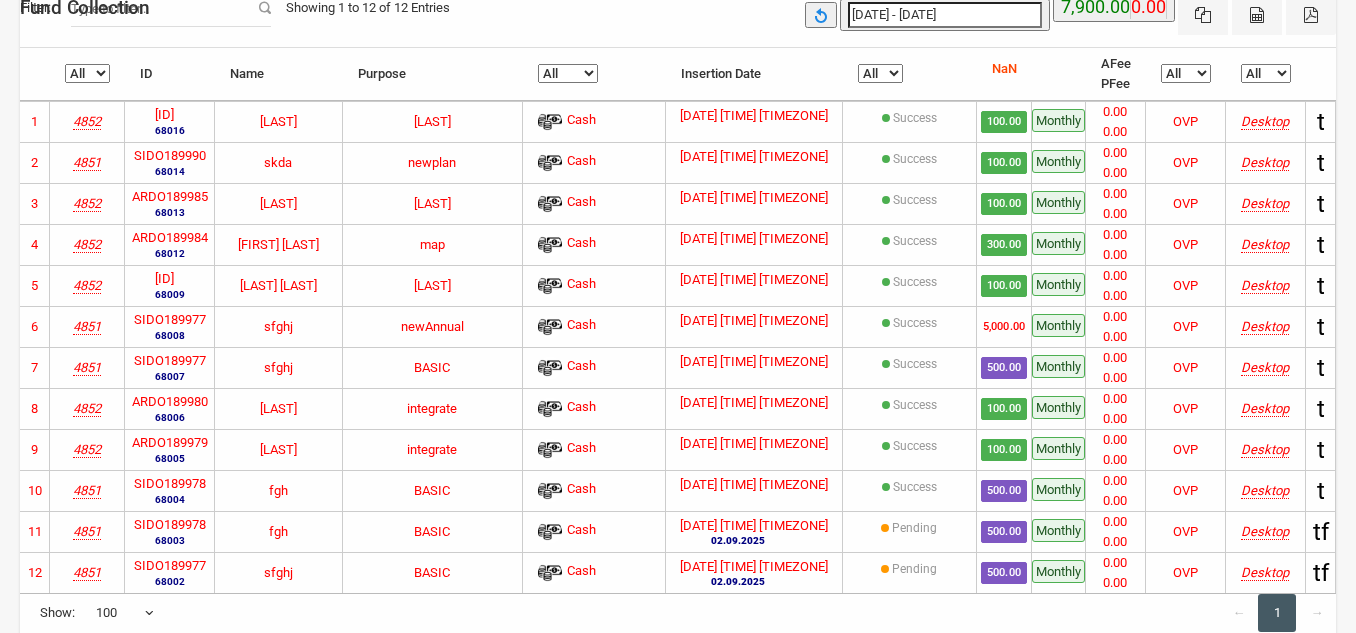 scroll, scrollTop: 0, scrollLeft: 0, axis: both 